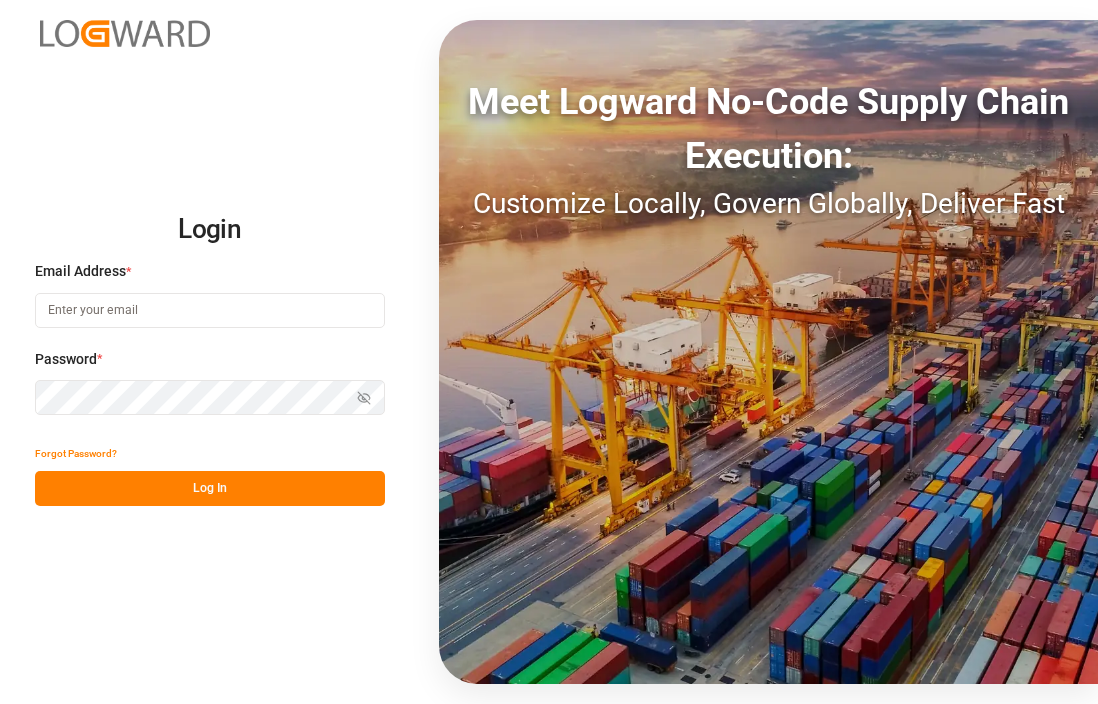 scroll, scrollTop: 0, scrollLeft: 0, axis: both 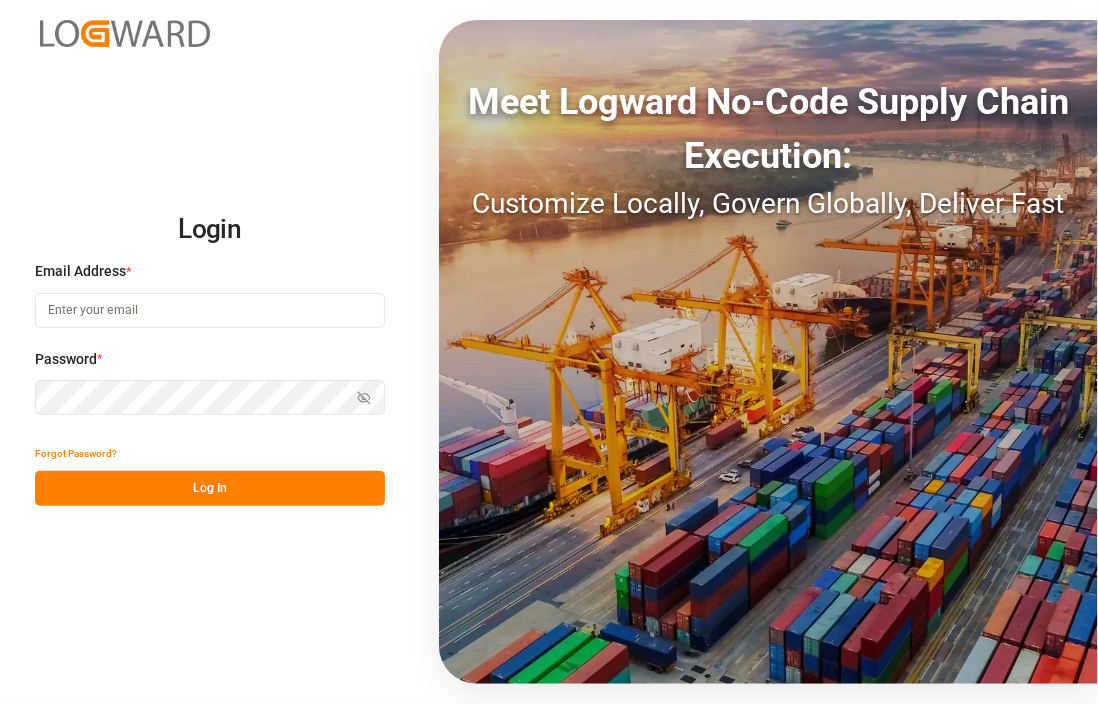 type on "[EMAIL]" 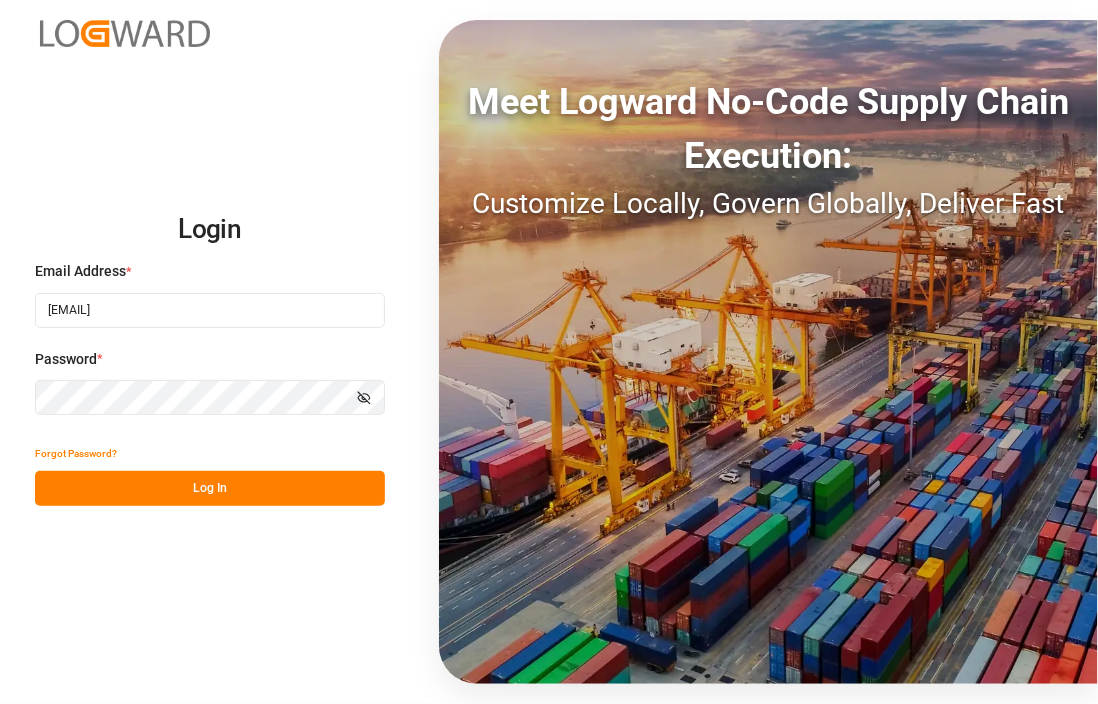 click on "Log In" at bounding box center [210, 488] 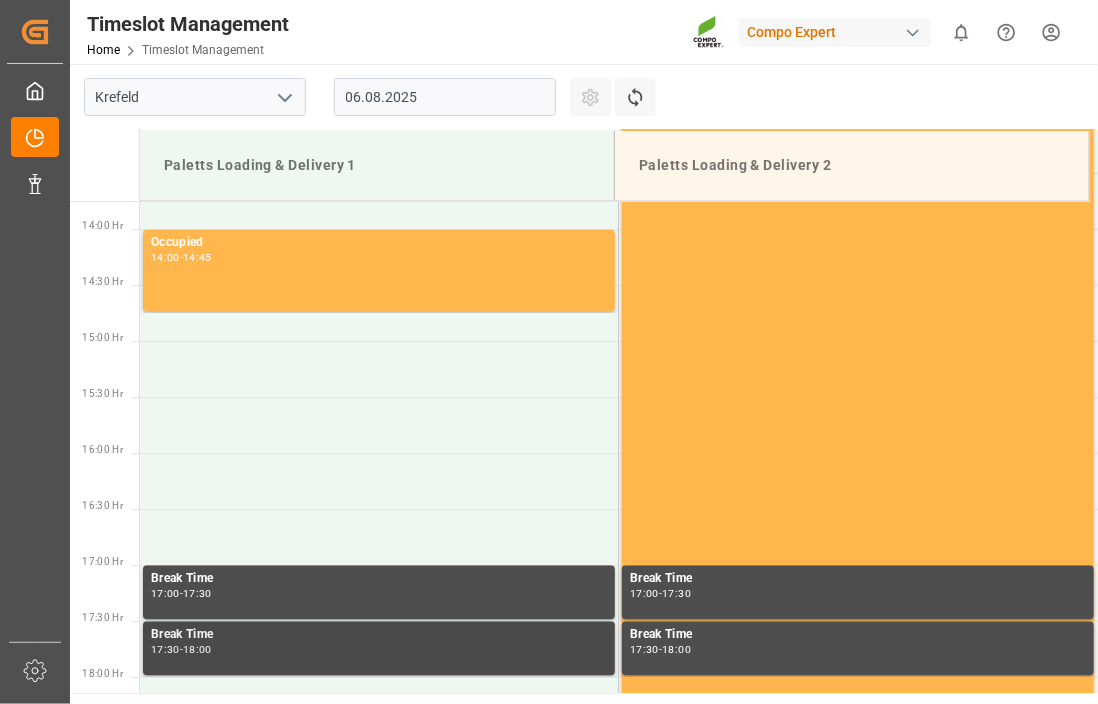 scroll, scrollTop: 1555, scrollLeft: 0, axis: vertical 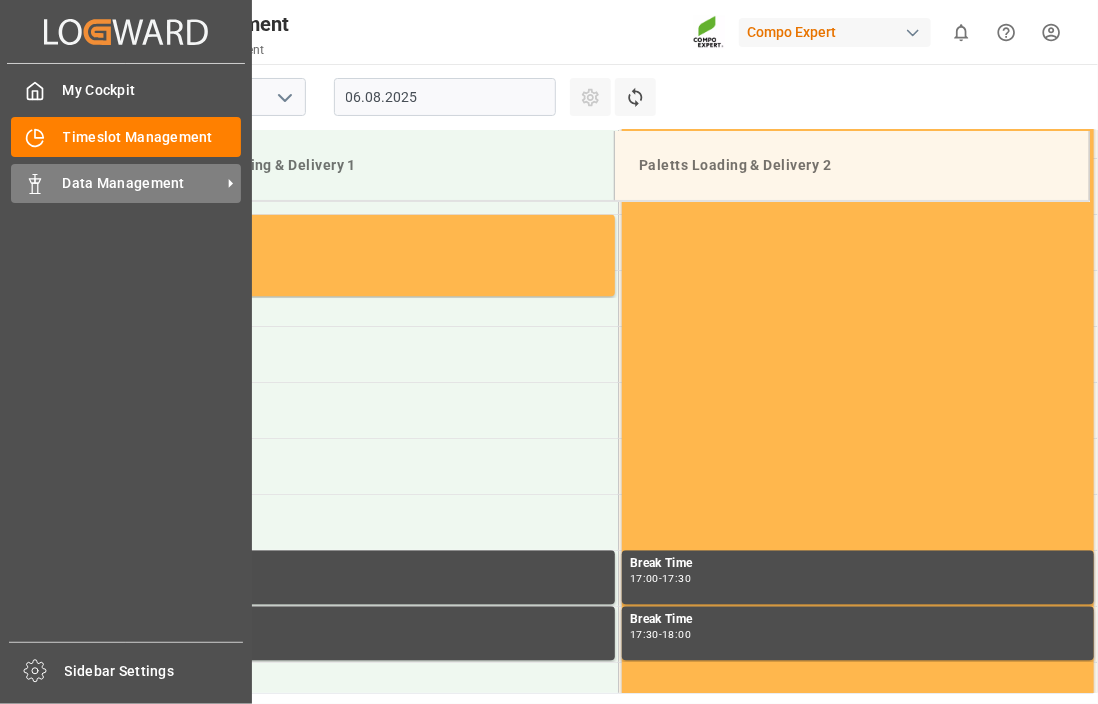 click on "Data Management" at bounding box center (142, 183) 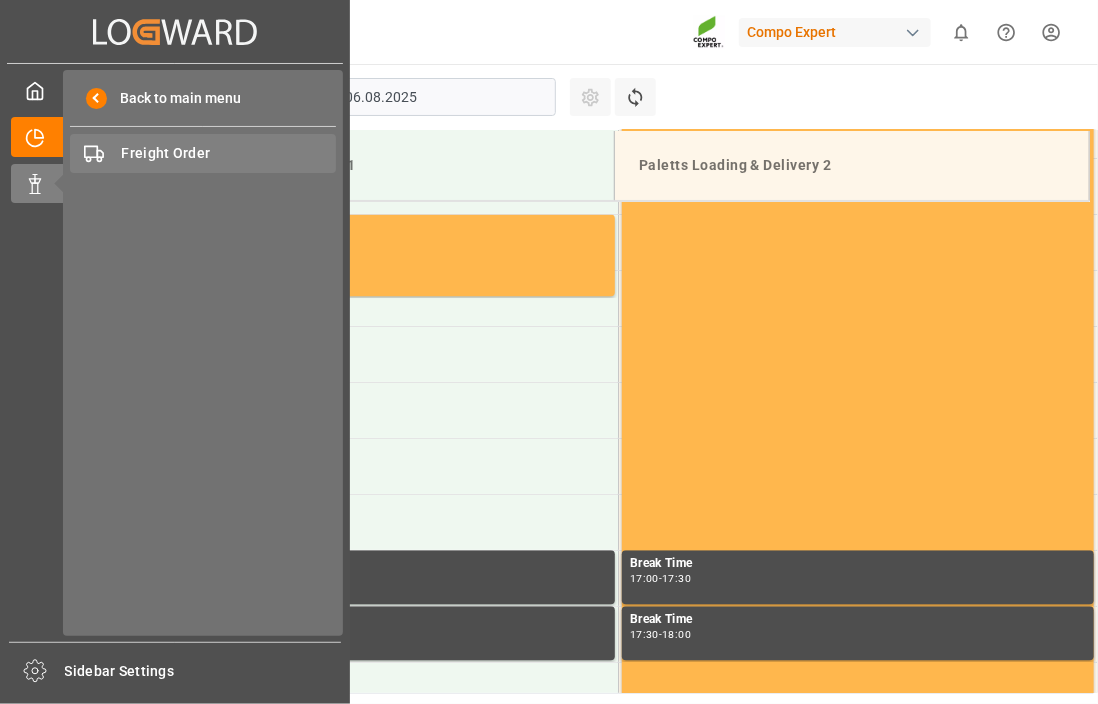 click on "Freight Order" at bounding box center (229, 153) 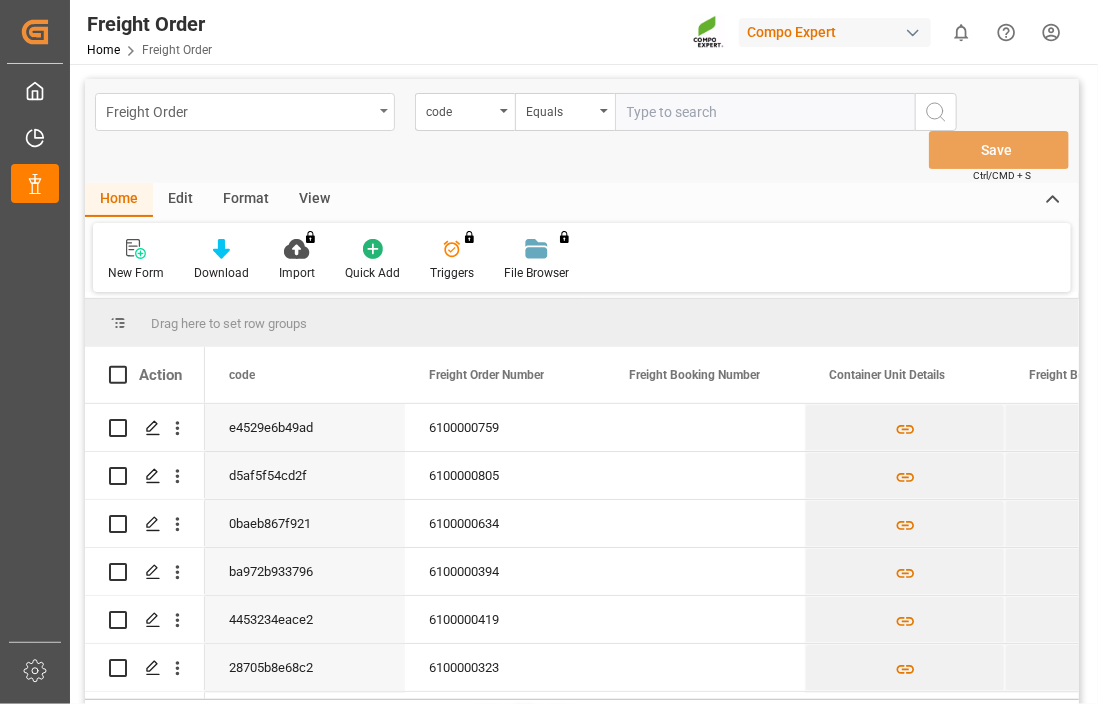 click on "Freight Order" at bounding box center (239, 110) 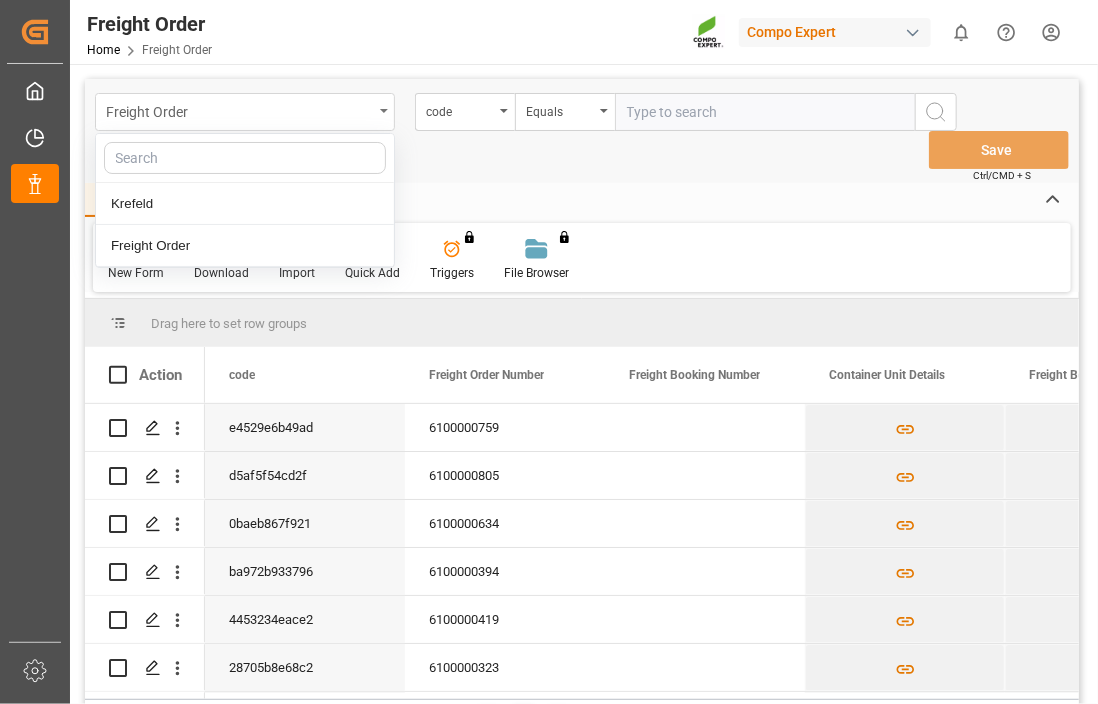 click on "Freight Order" at bounding box center (239, 110) 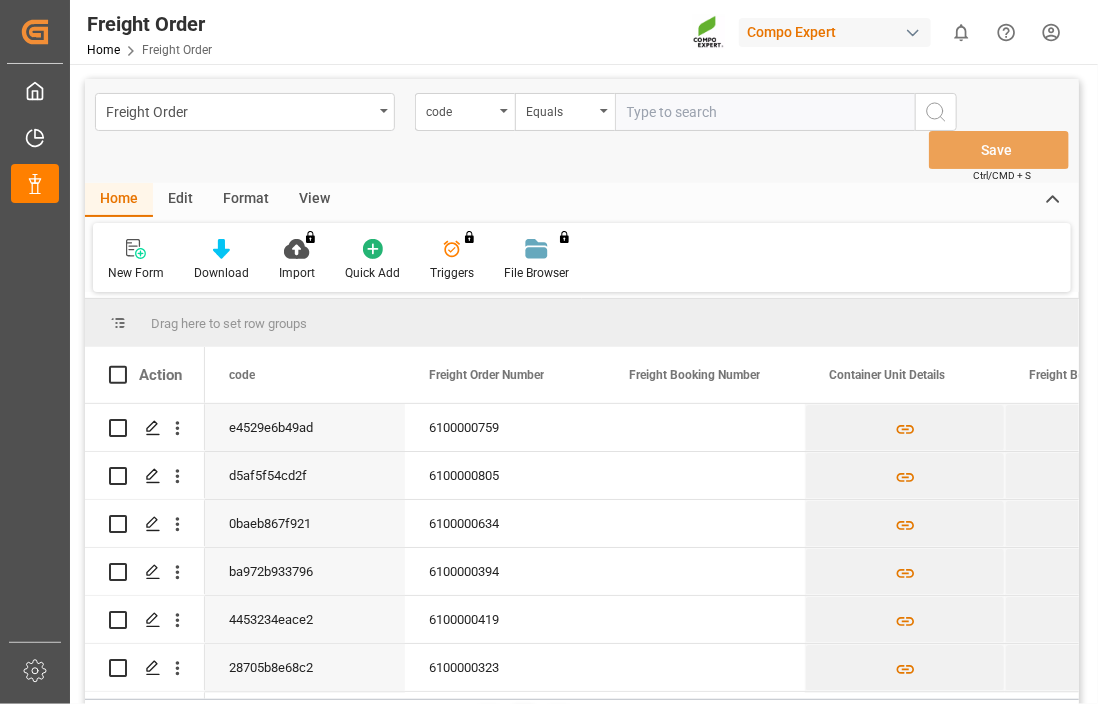 click at bounding box center [765, 112] 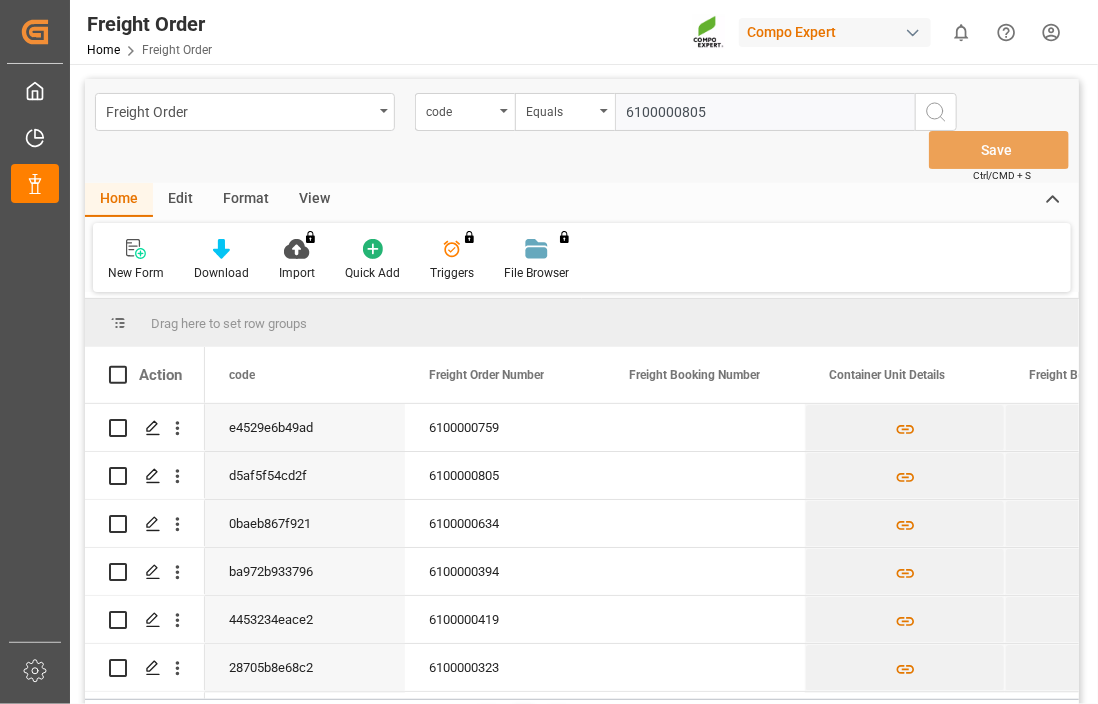 type on "6100000805" 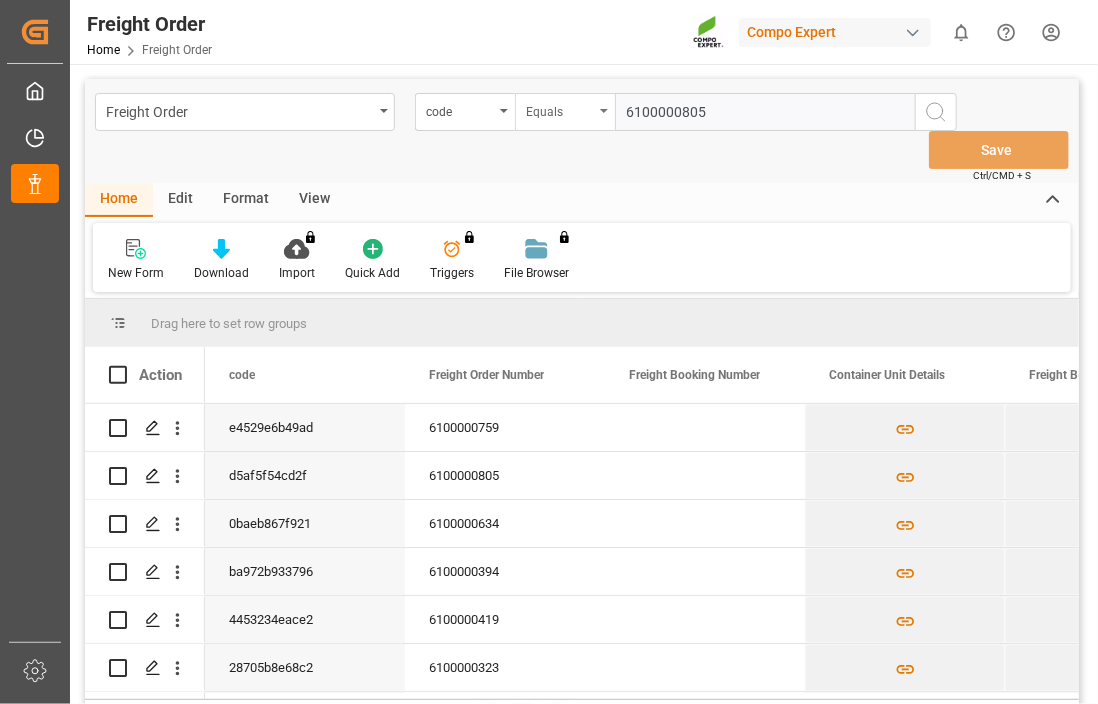 click on "Equals" at bounding box center (560, 109) 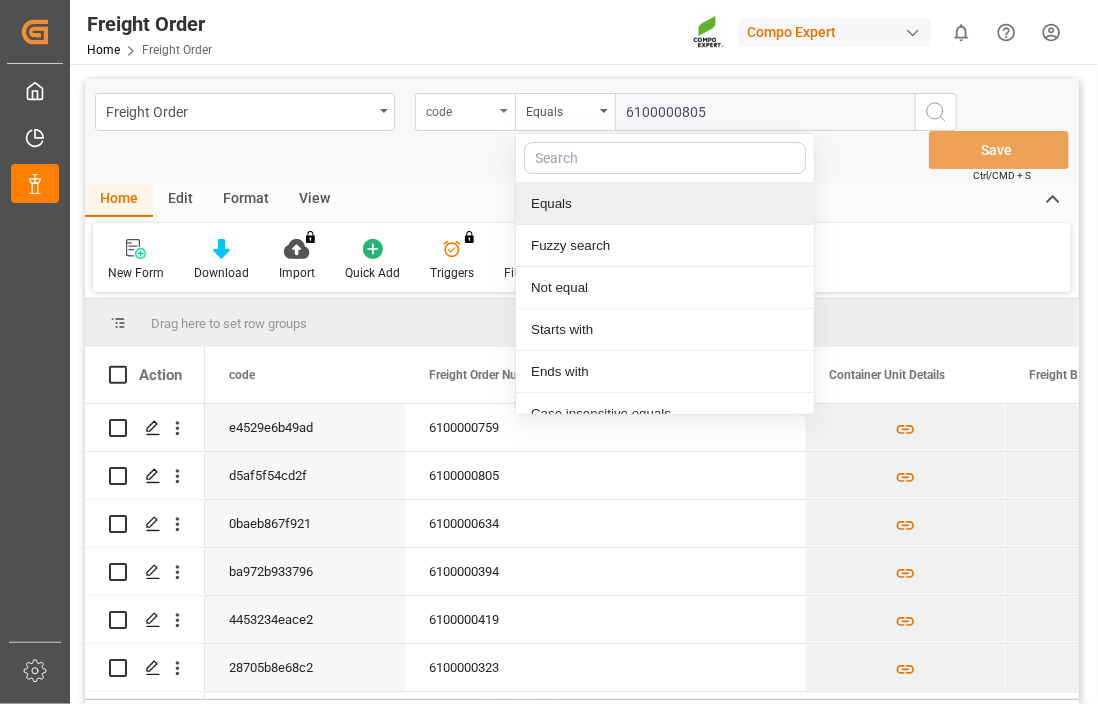 click on "code" at bounding box center [460, 109] 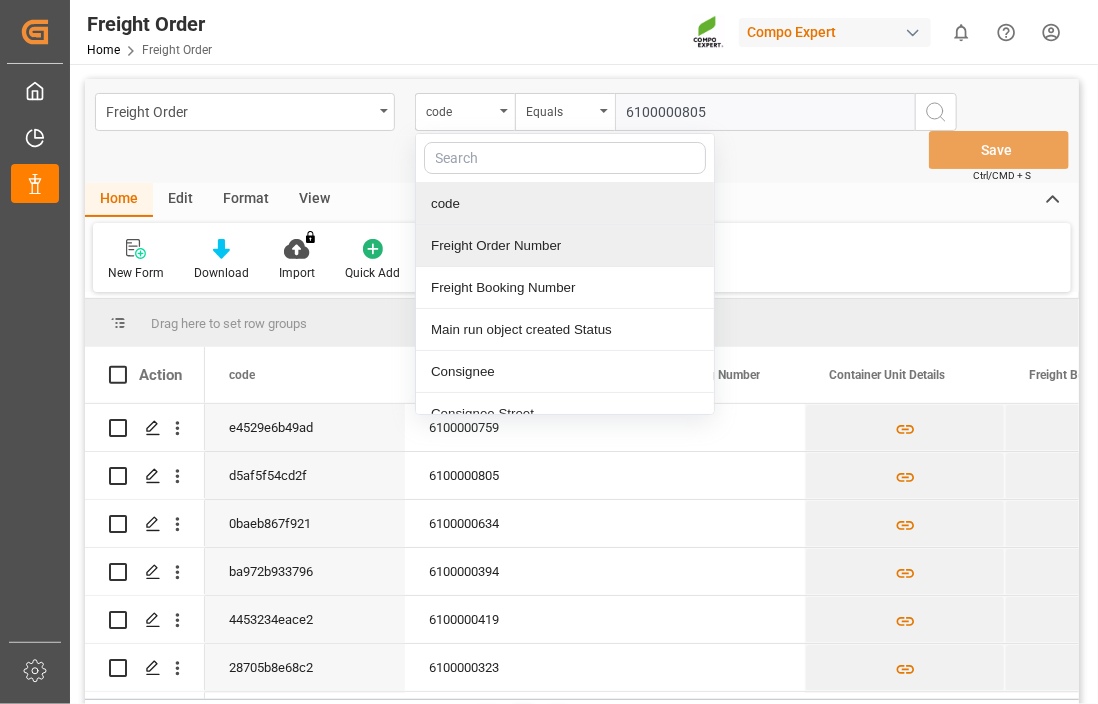 click on "Home Edit Format View New Form Download Import You don't have permission for this feature. Contact admin. Quick Add Triggers You do not have permission for Triggers. Contact admin. File Browser You don't have permission for this feature. Contact admin." at bounding box center (582, 237) 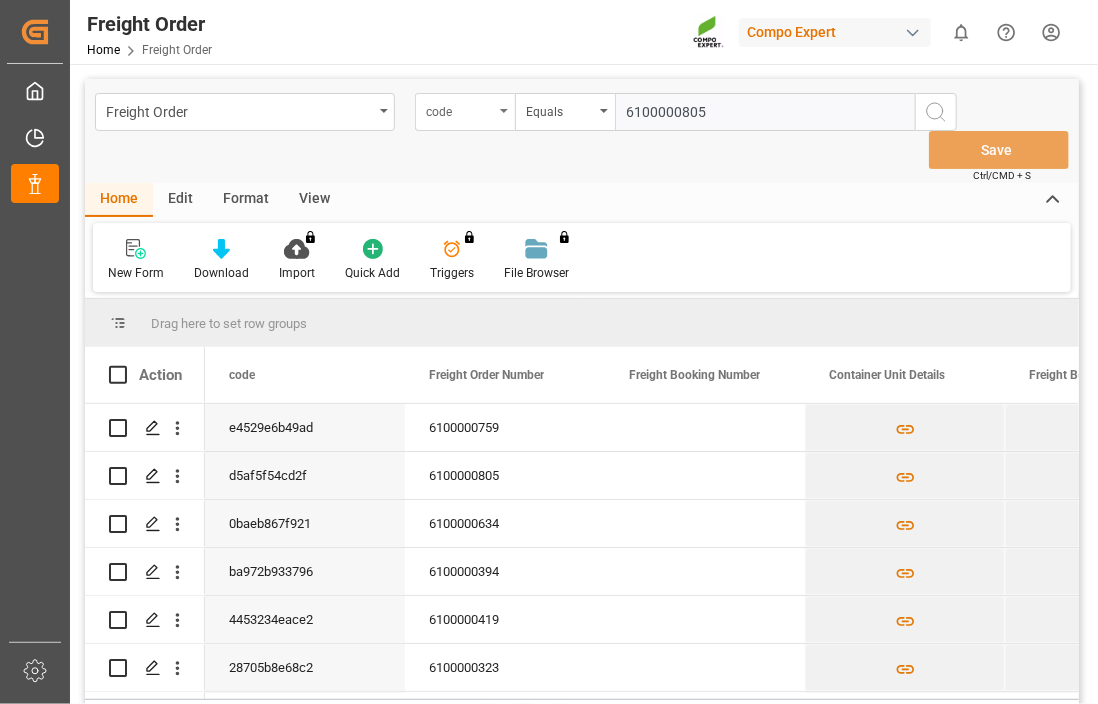 click on "code" at bounding box center (460, 109) 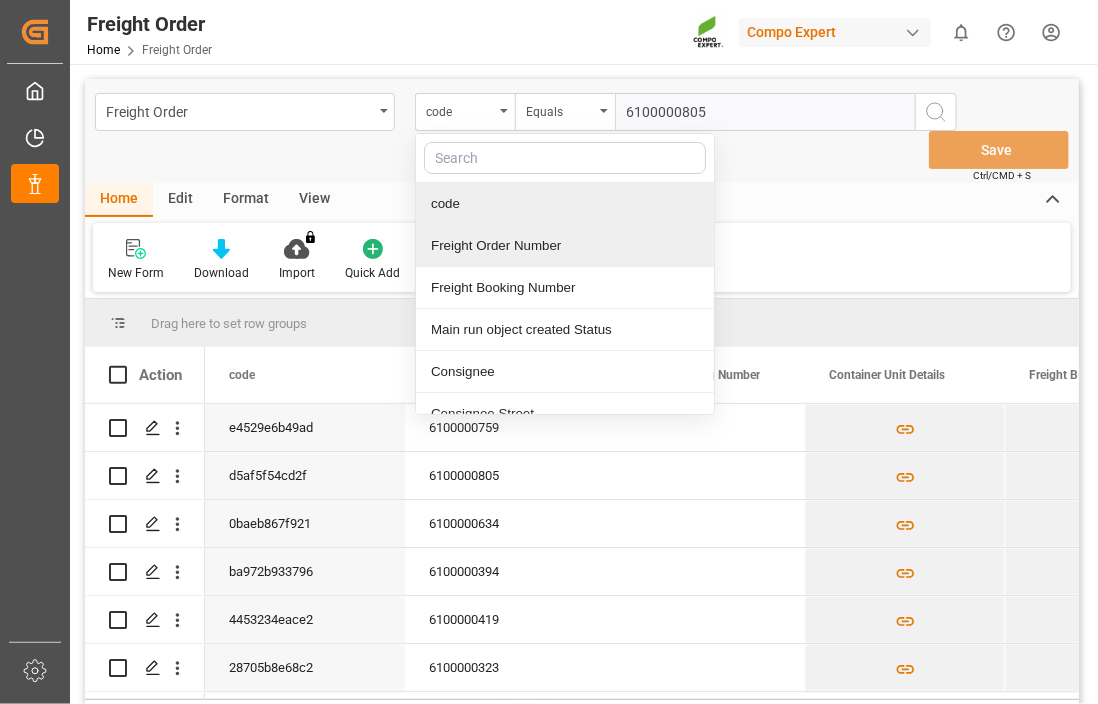 click on "Freight Order Number" at bounding box center (565, 246) 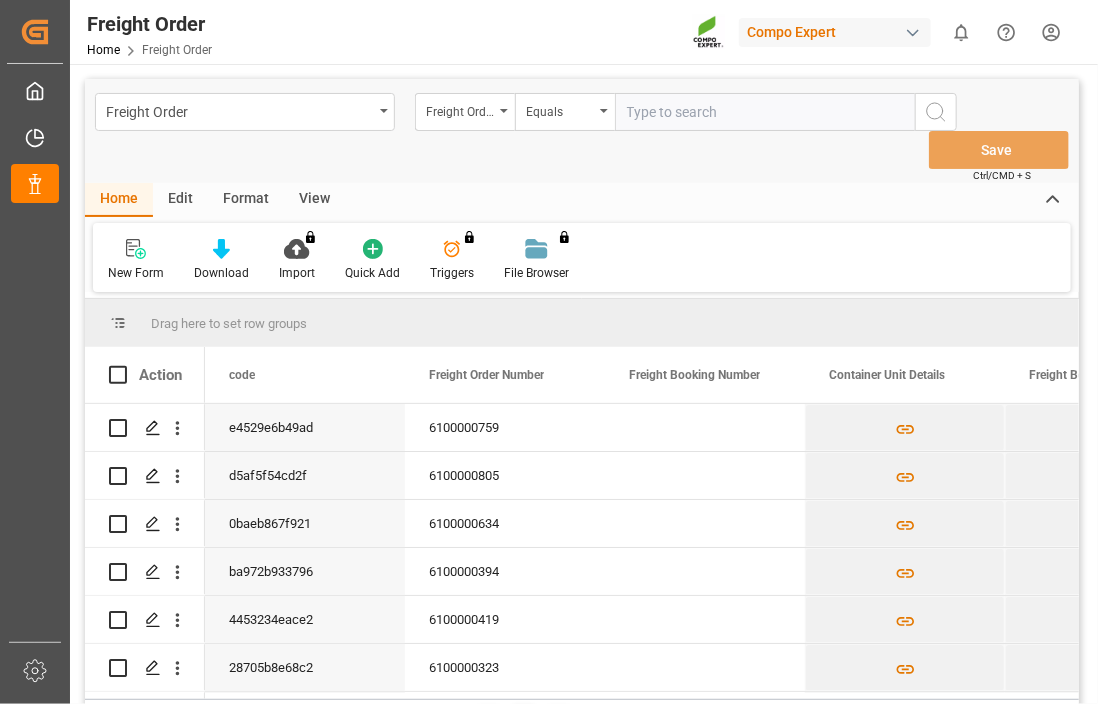 click at bounding box center [765, 112] 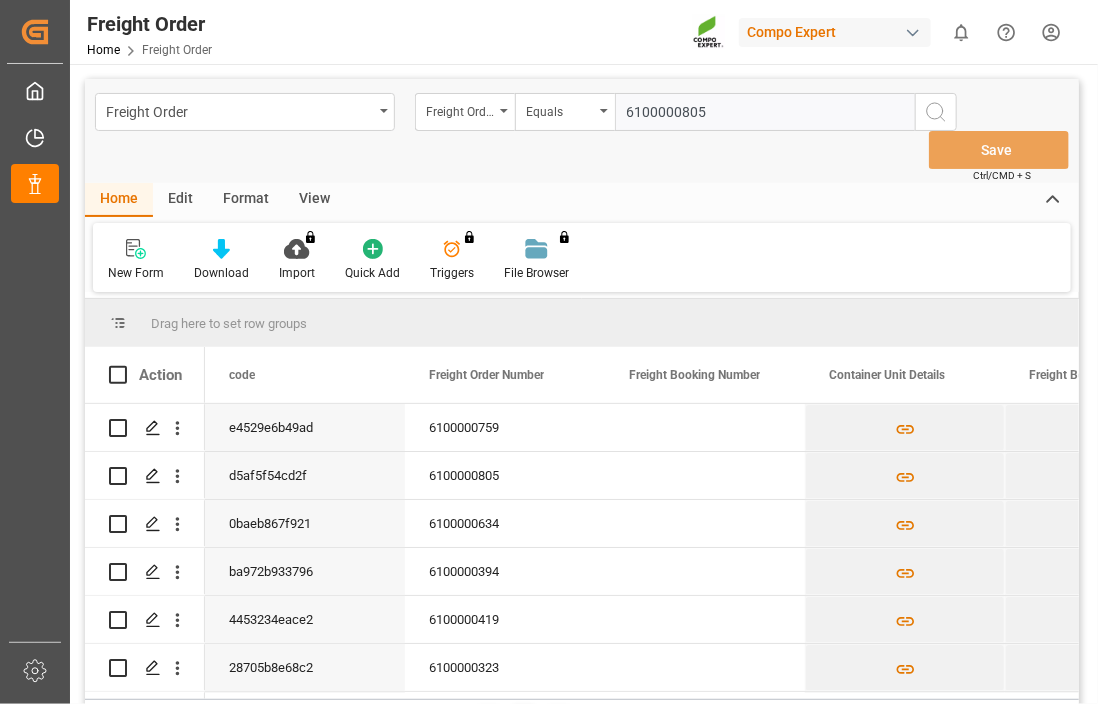 type on "6100000805" 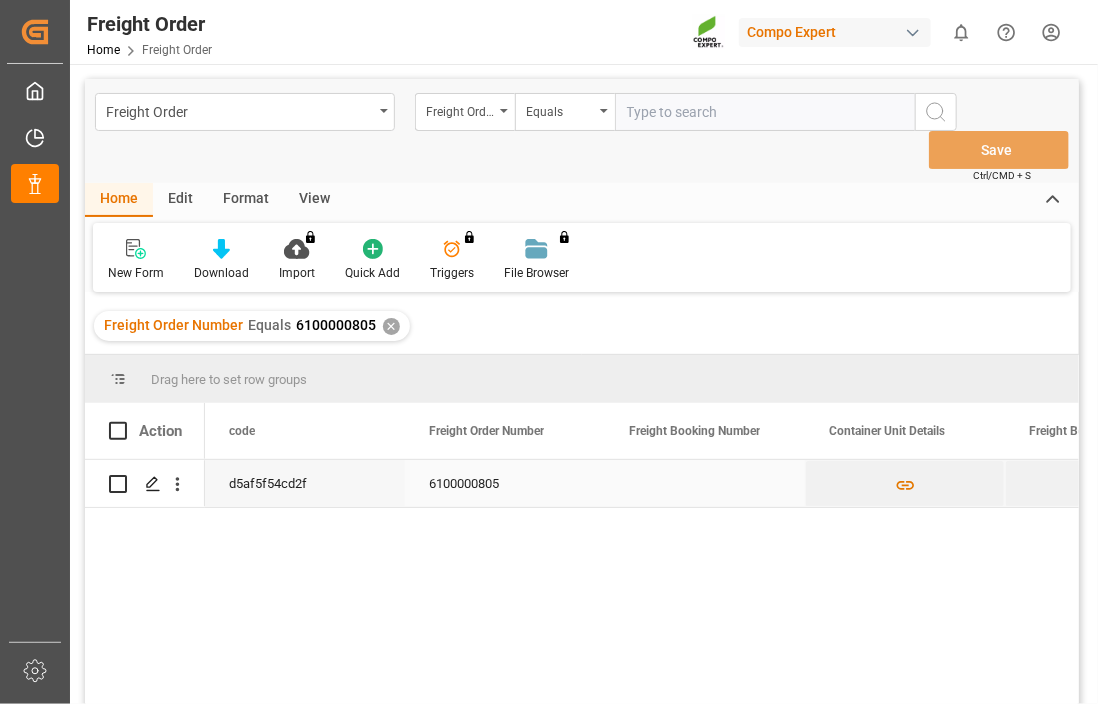 scroll, scrollTop: 0, scrollLeft: 479, axis: horizontal 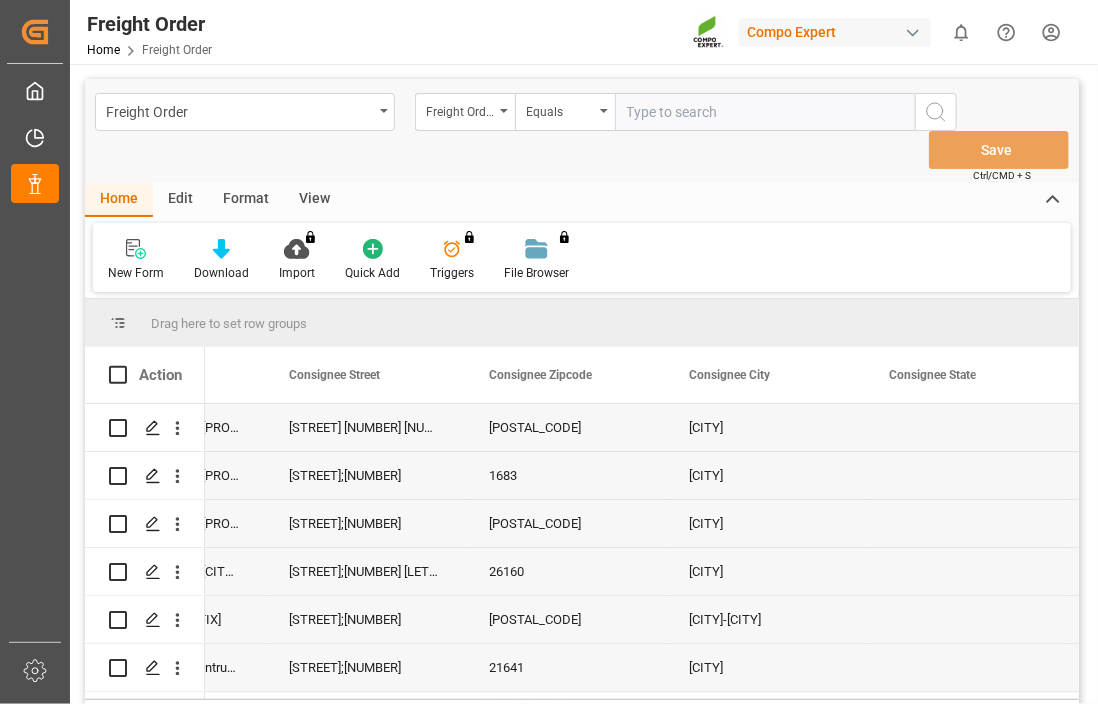 click at bounding box center [765, 112] 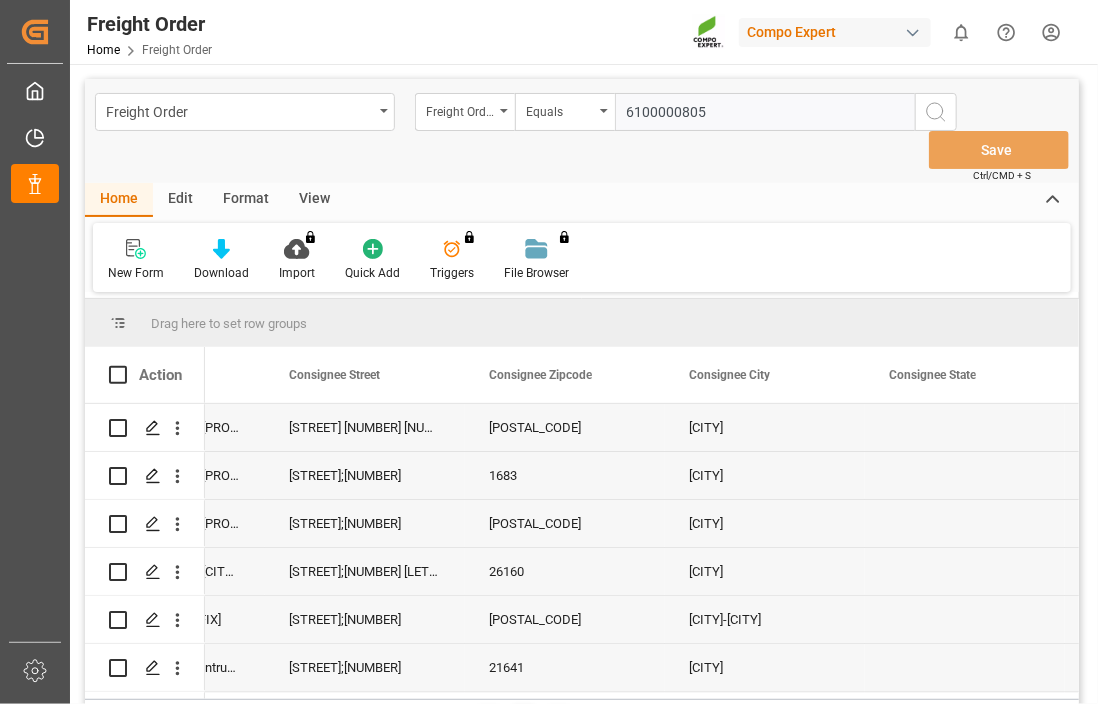 type on "6100000805" 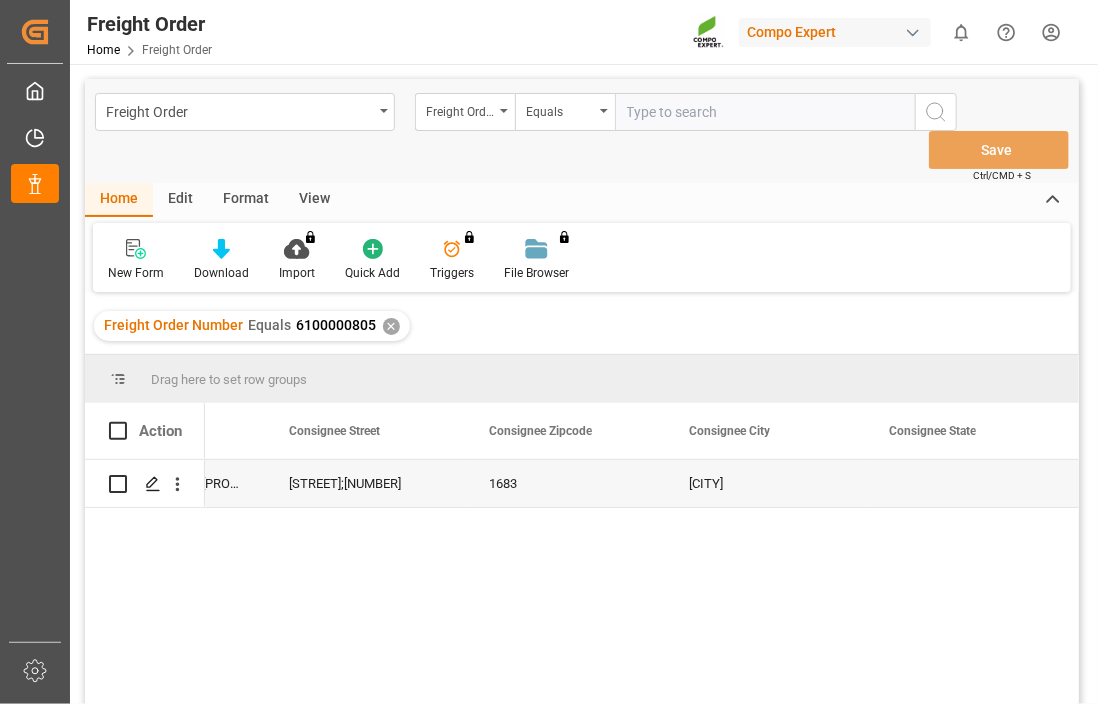 click at bounding box center (118, 484) 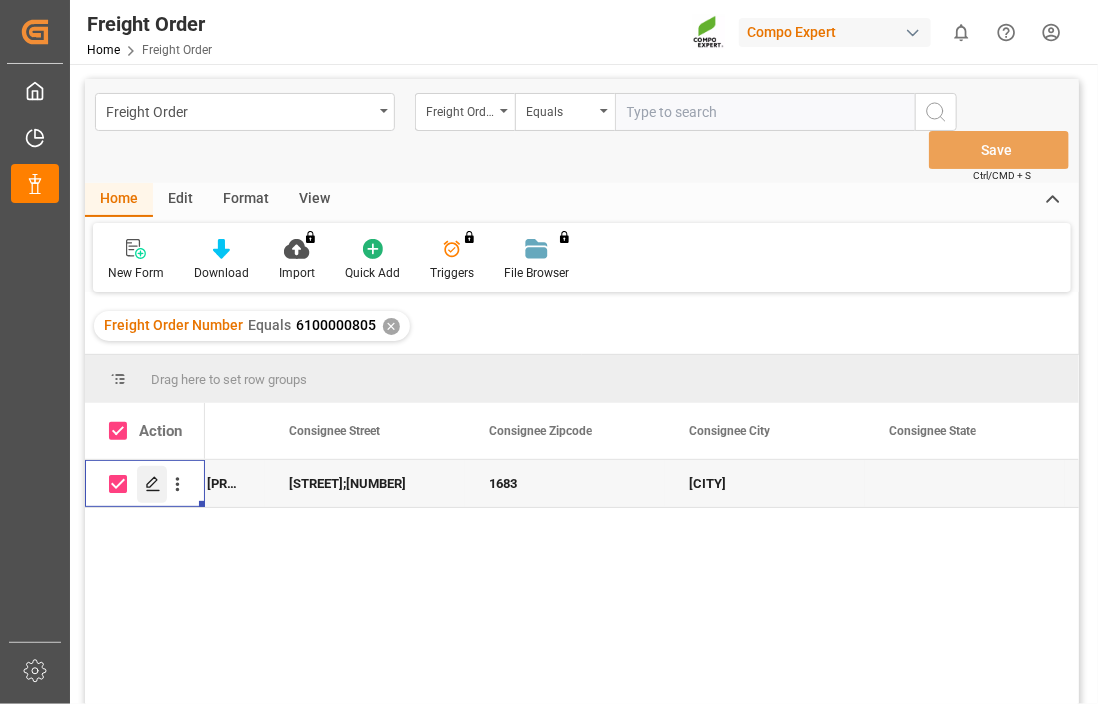 click at bounding box center (152, 484) 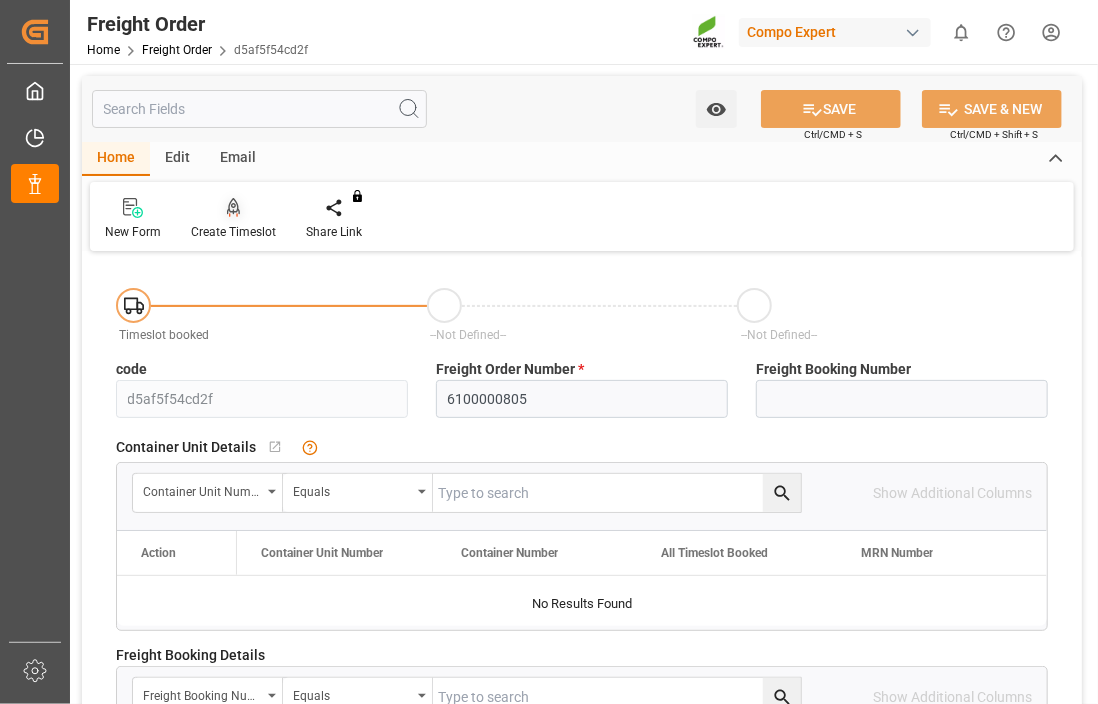 click on "Create Timeslot" at bounding box center [233, 232] 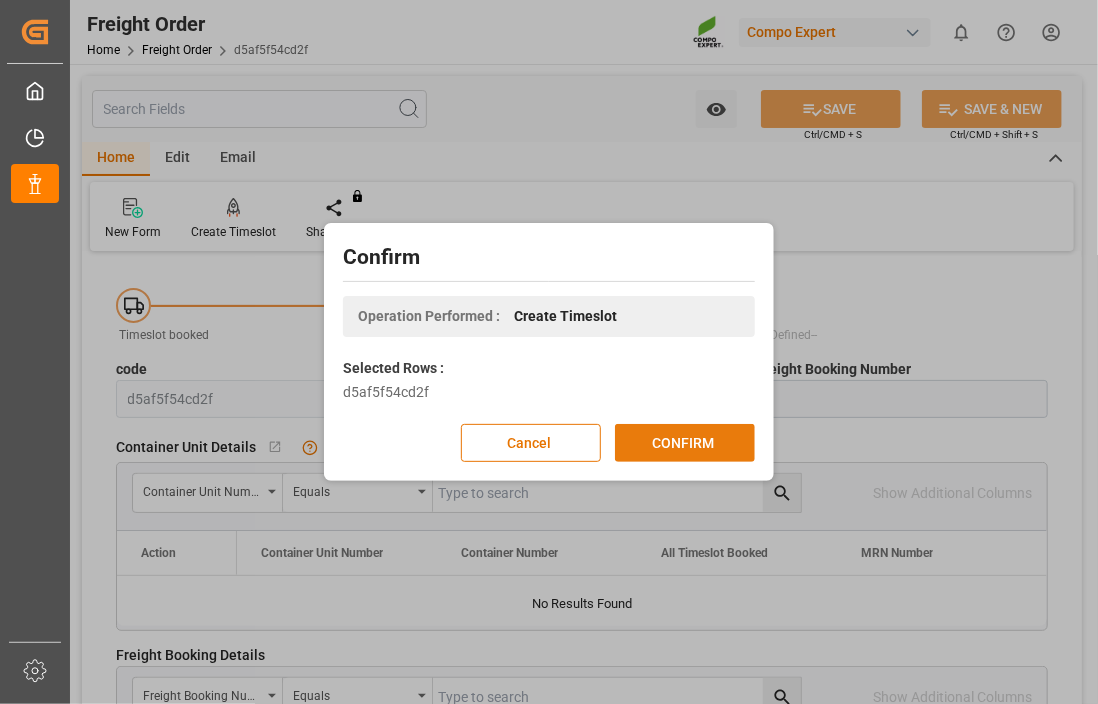 click on "CONFIRM" at bounding box center [685, 443] 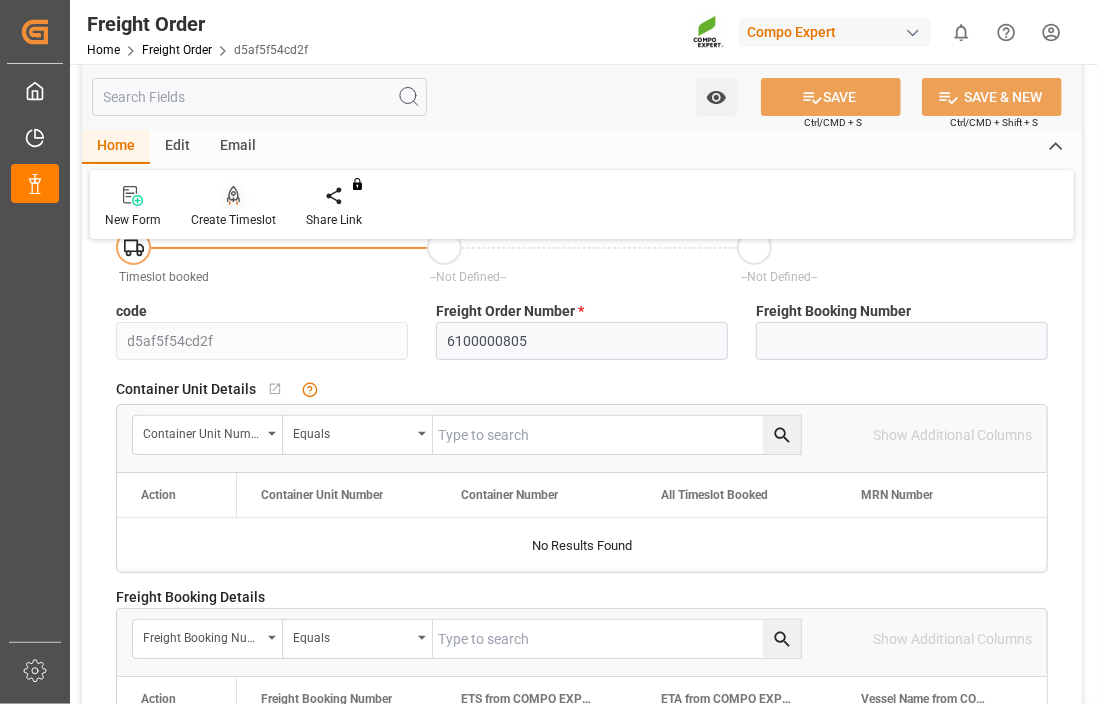 click on "Create Timeslot" at bounding box center (233, 207) 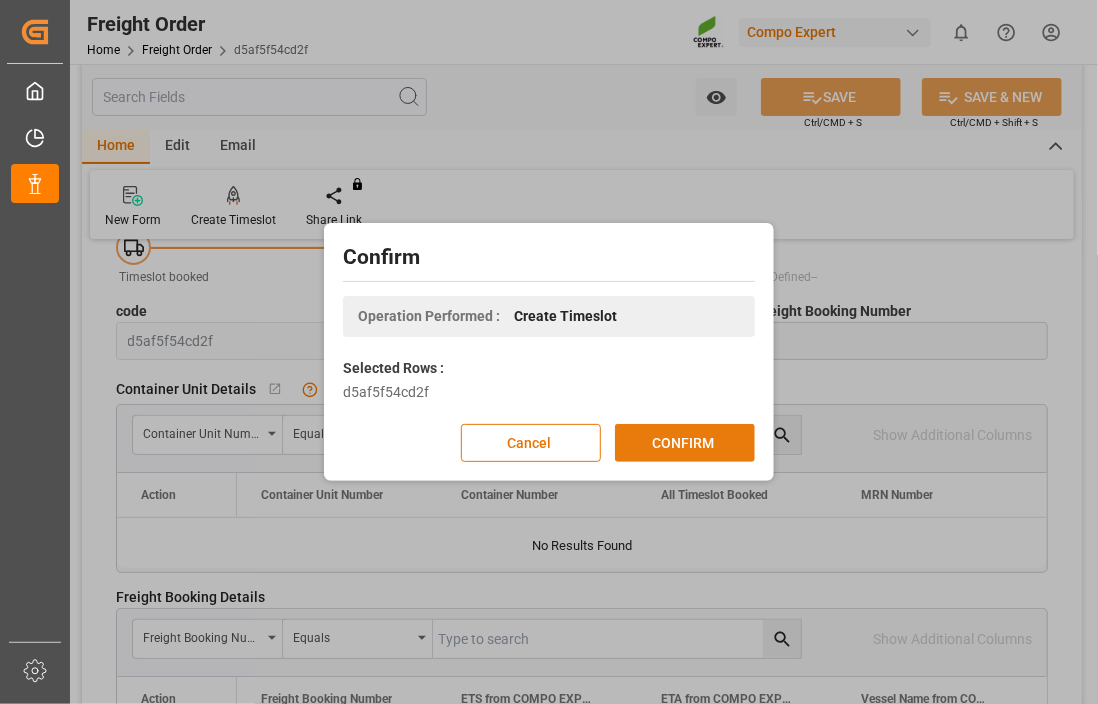 click on "CONFIRM" at bounding box center (685, 443) 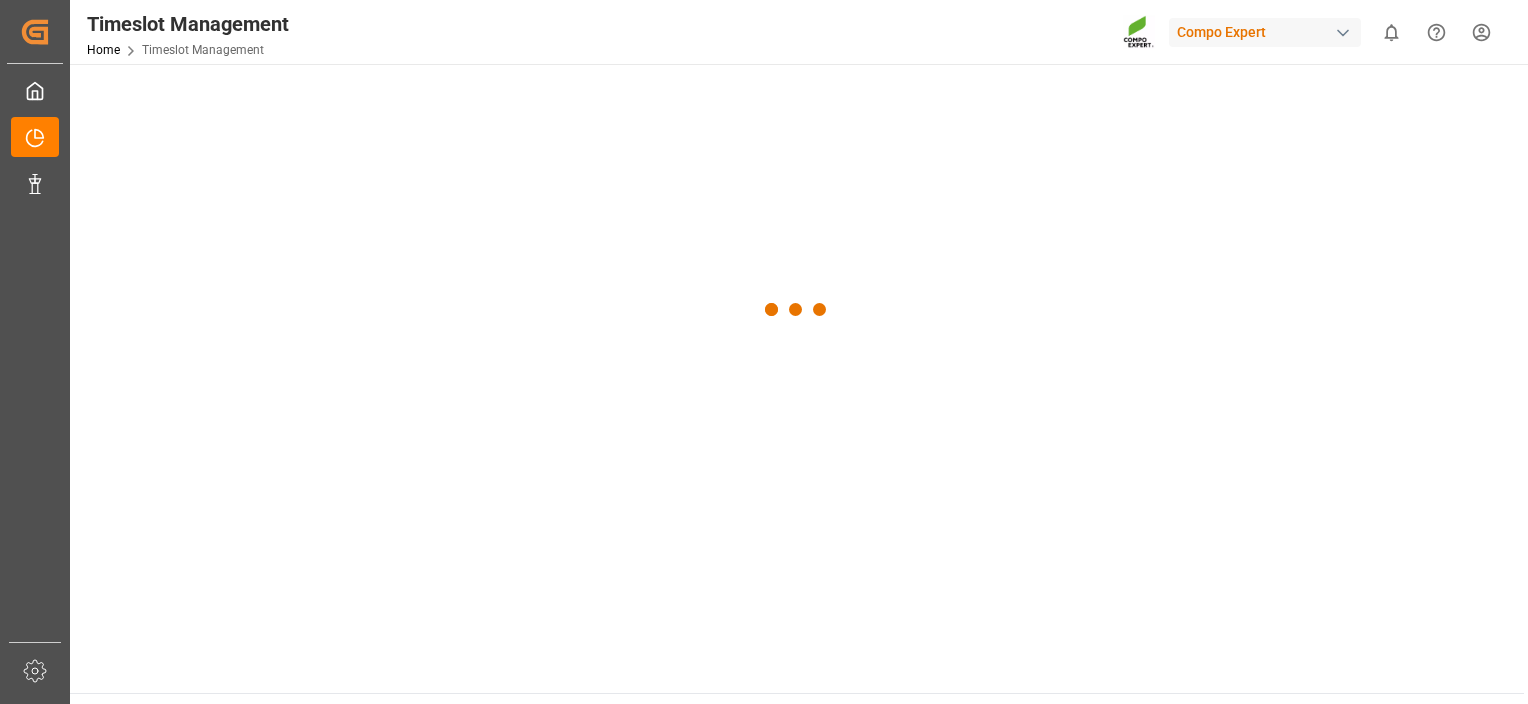 scroll, scrollTop: 0, scrollLeft: 0, axis: both 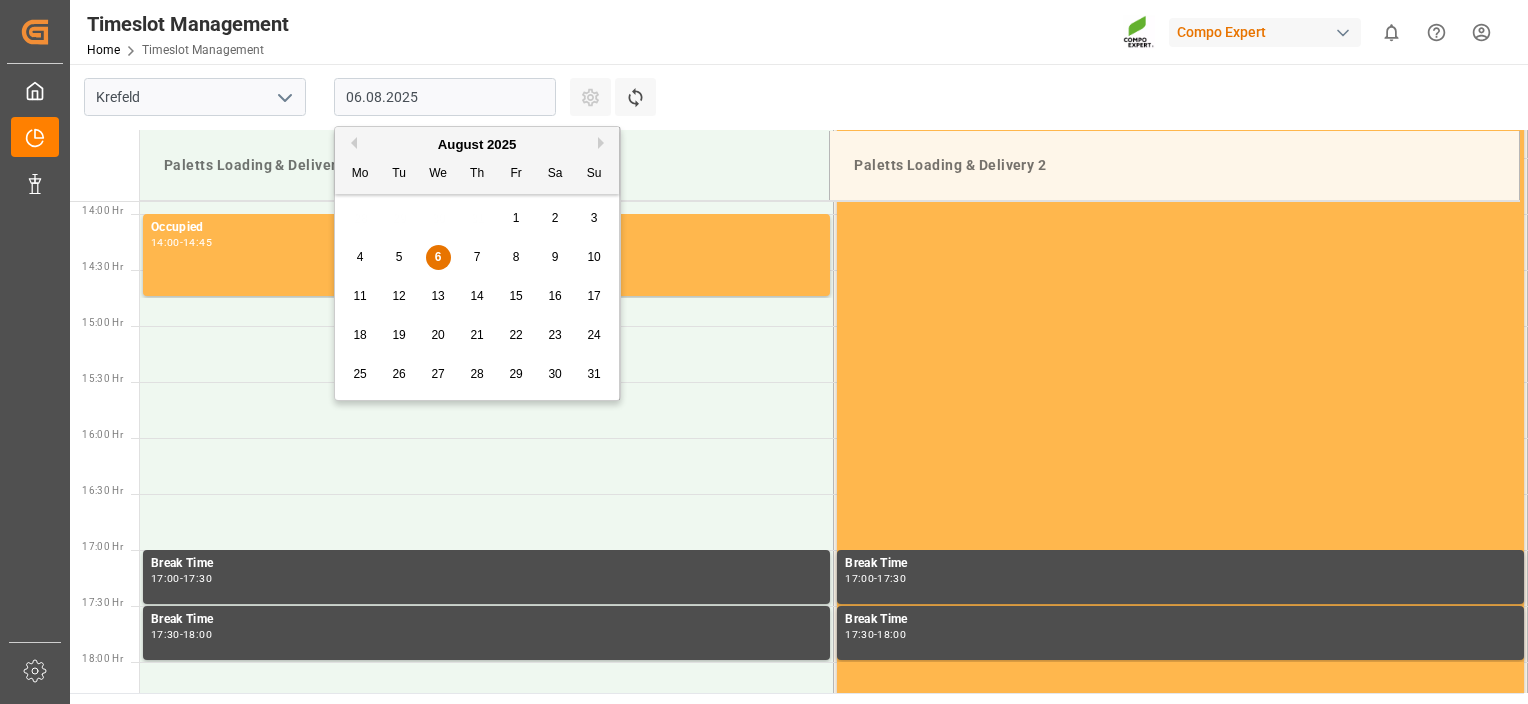 click on "06.08.2025" at bounding box center (445, 97) 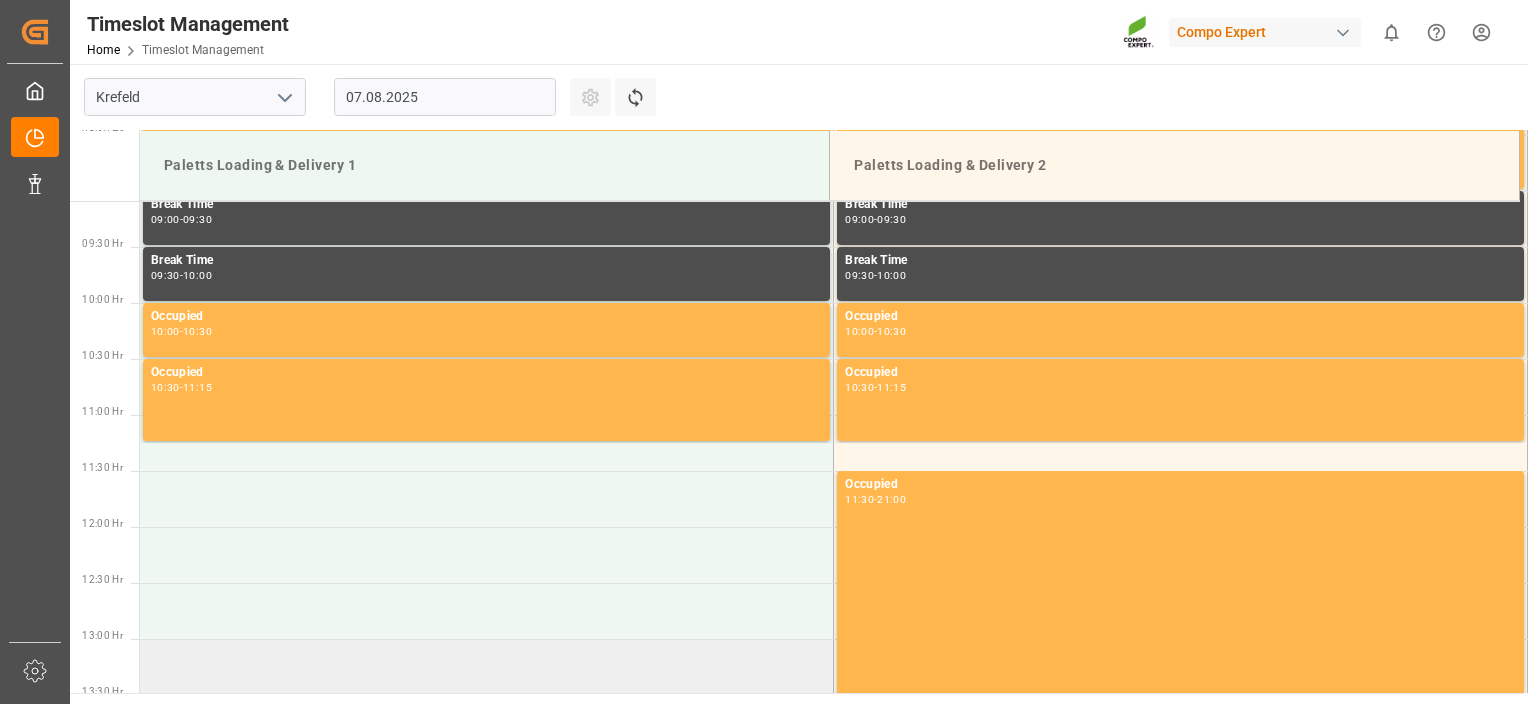 scroll, scrollTop: 1019, scrollLeft: 0, axis: vertical 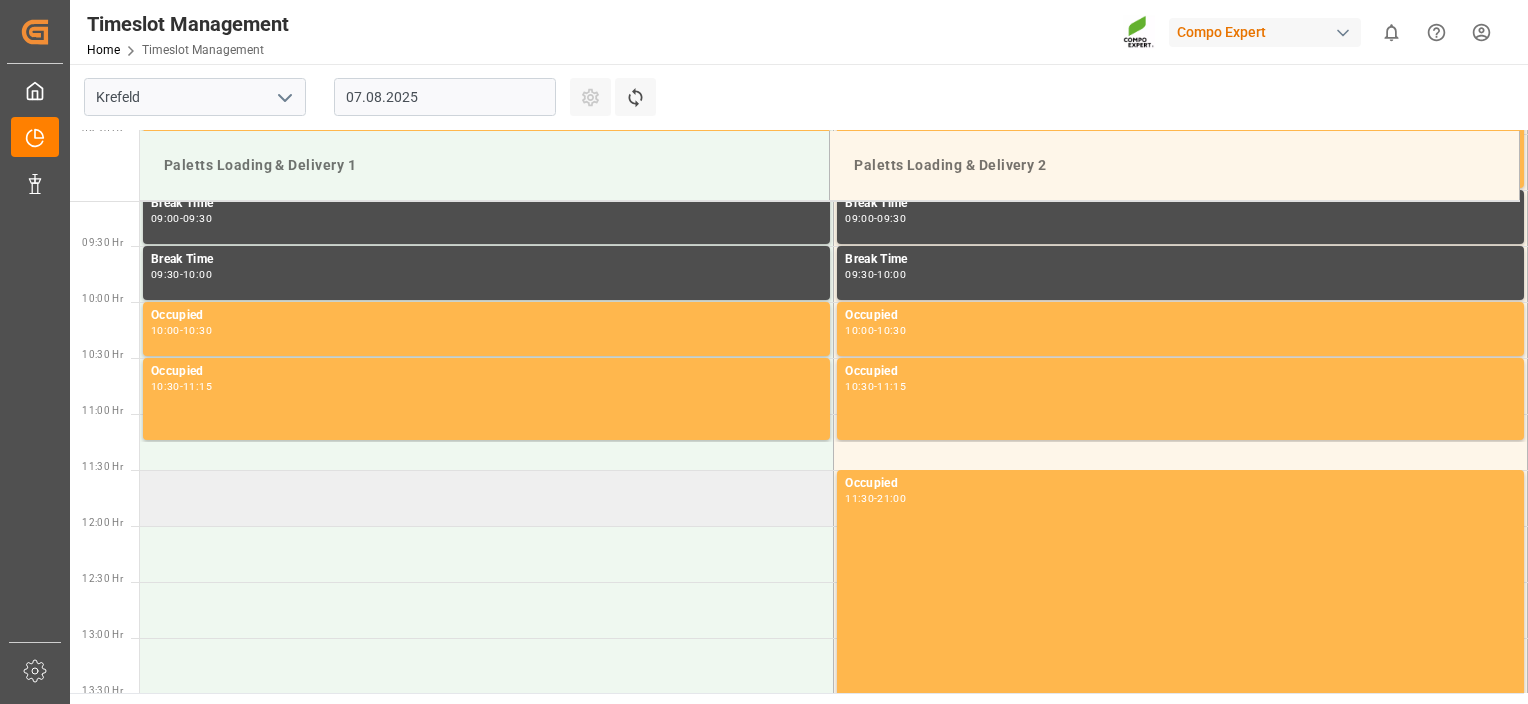 click at bounding box center [487, 498] 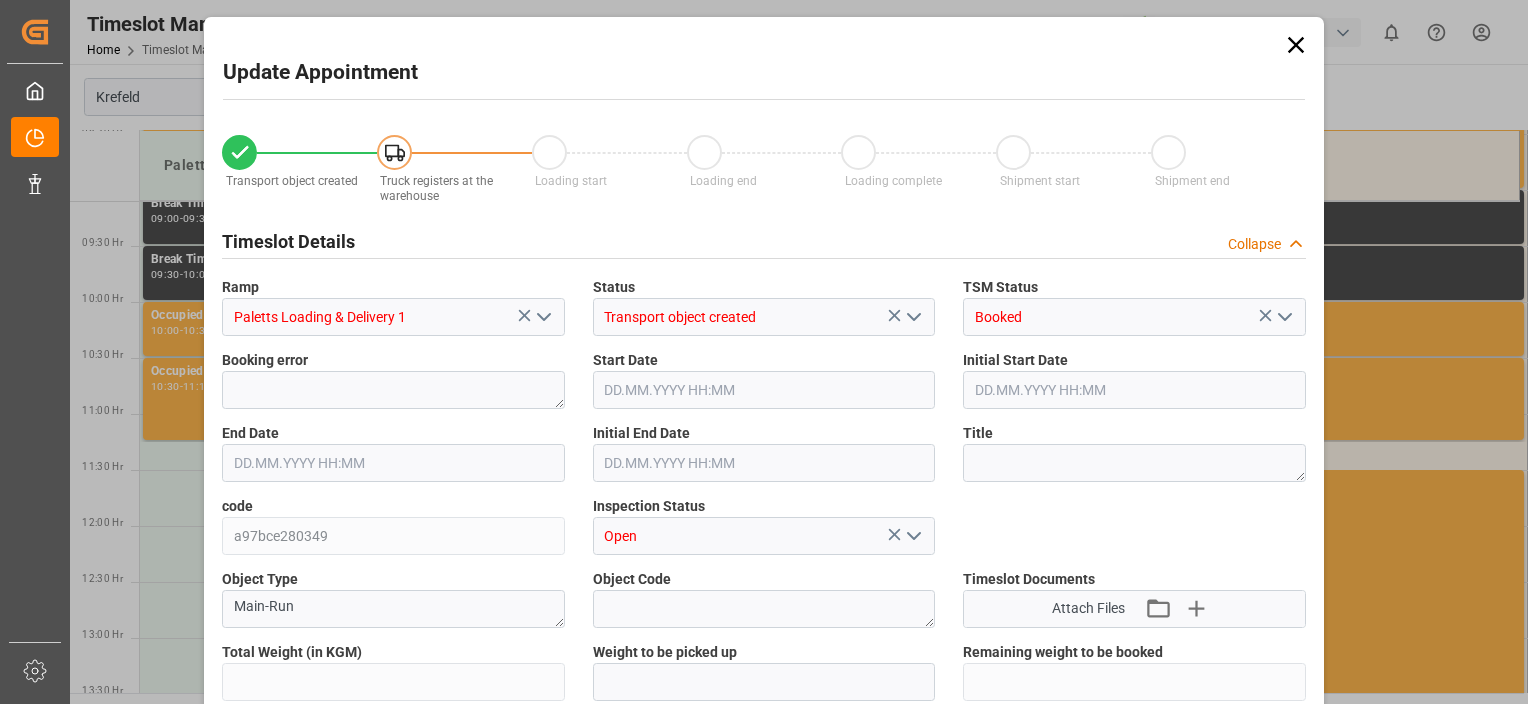 type on "6040.4" 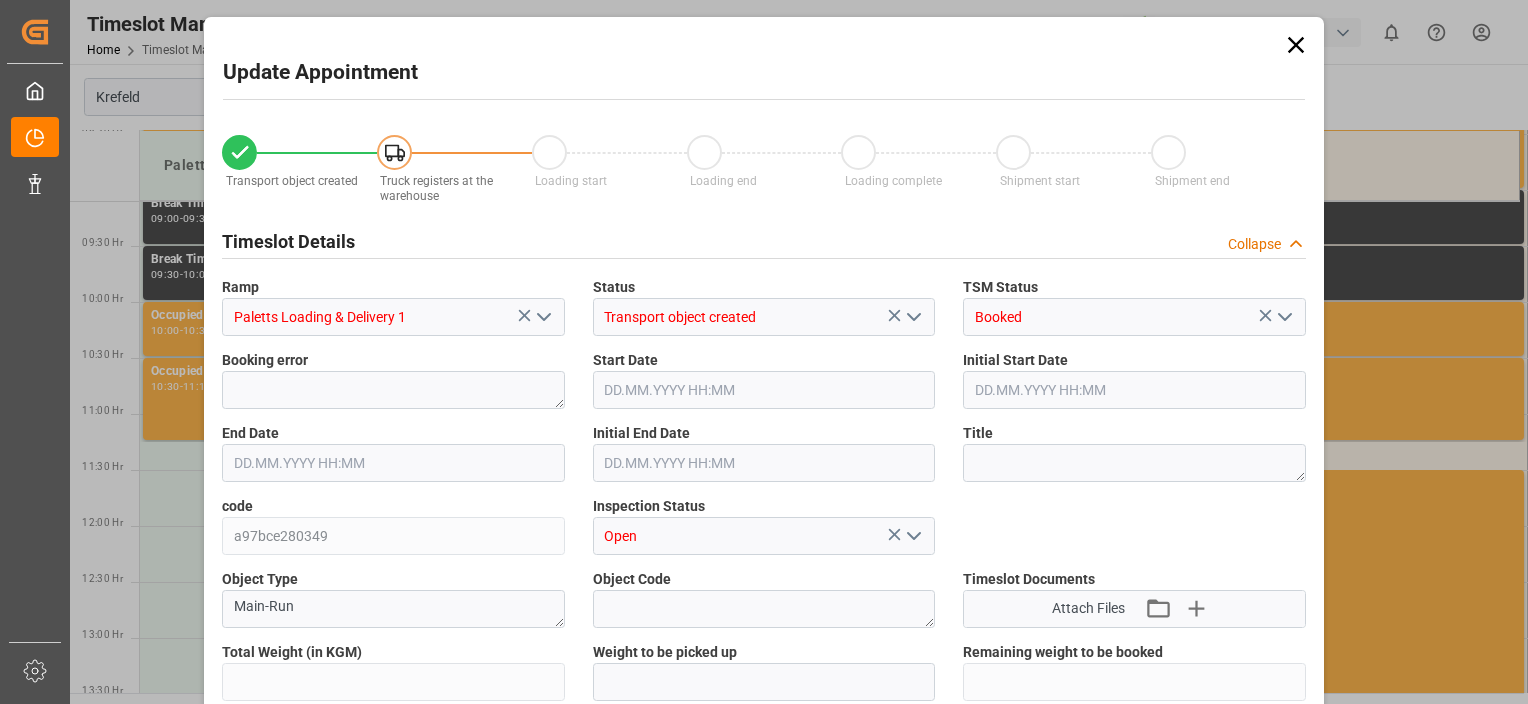 type on "6040.4" 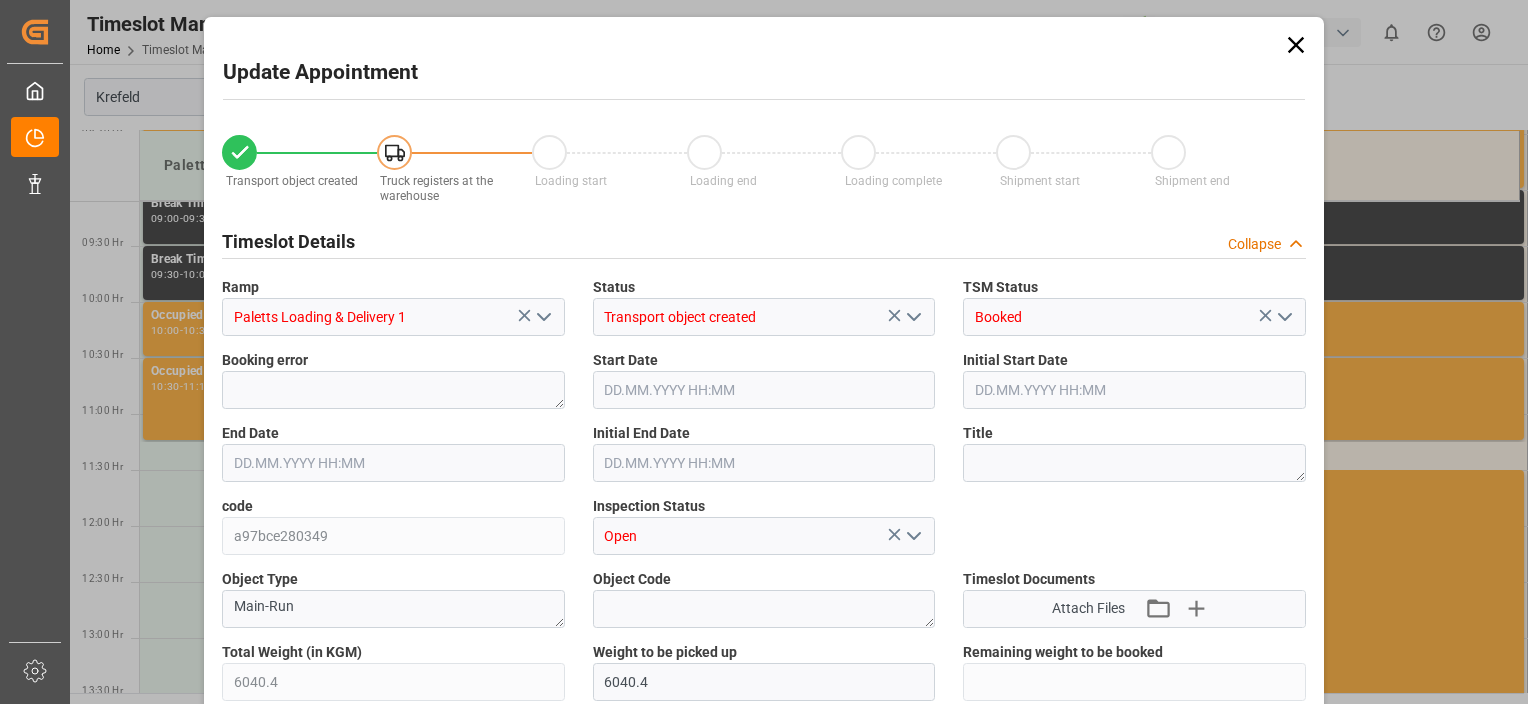 type on "[DATE] [TIME]" 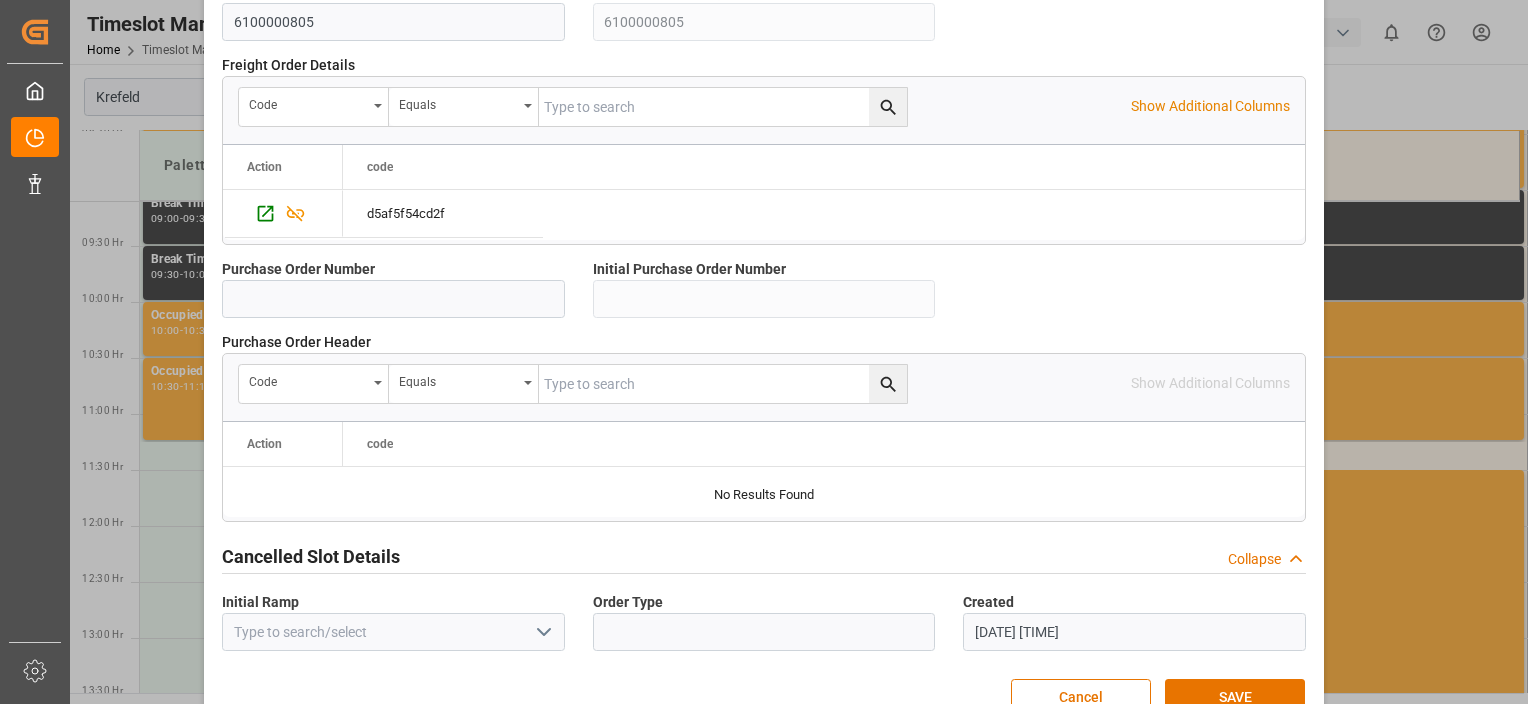scroll, scrollTop: 1892, scrollLeft: 0, axis: vertical 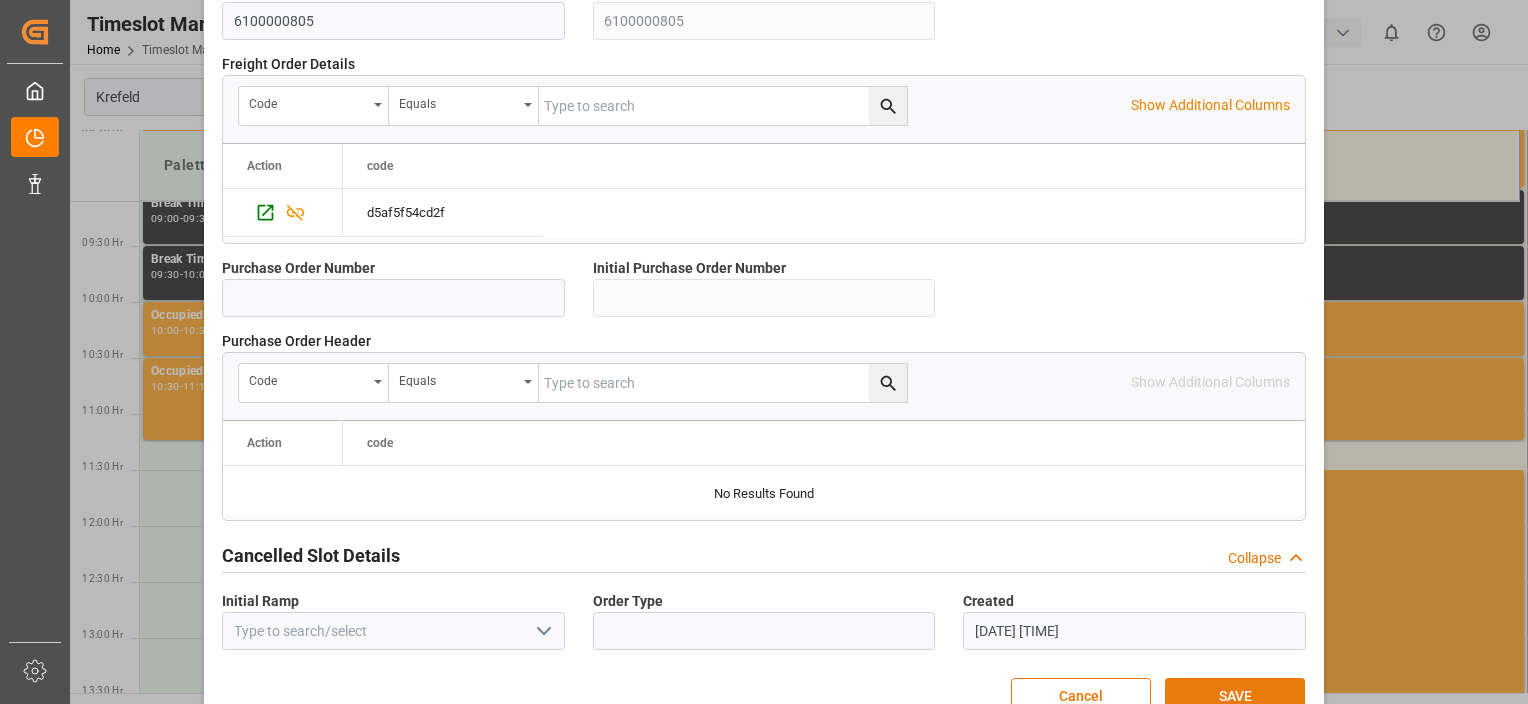 click on "SAVE" at bounding box center [1235, 697] 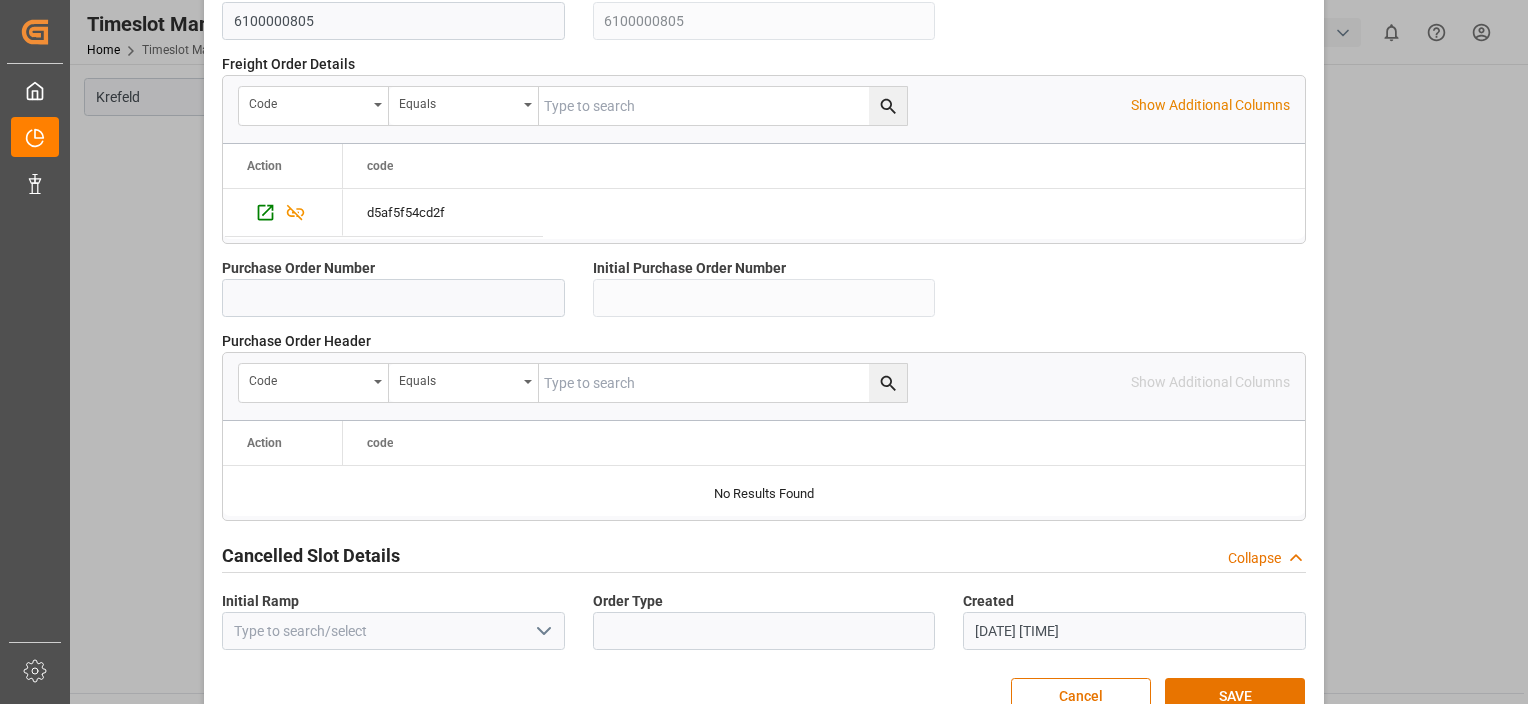 scroll, scrollTop: 1936, scrollLeft: 0, axis: vertical 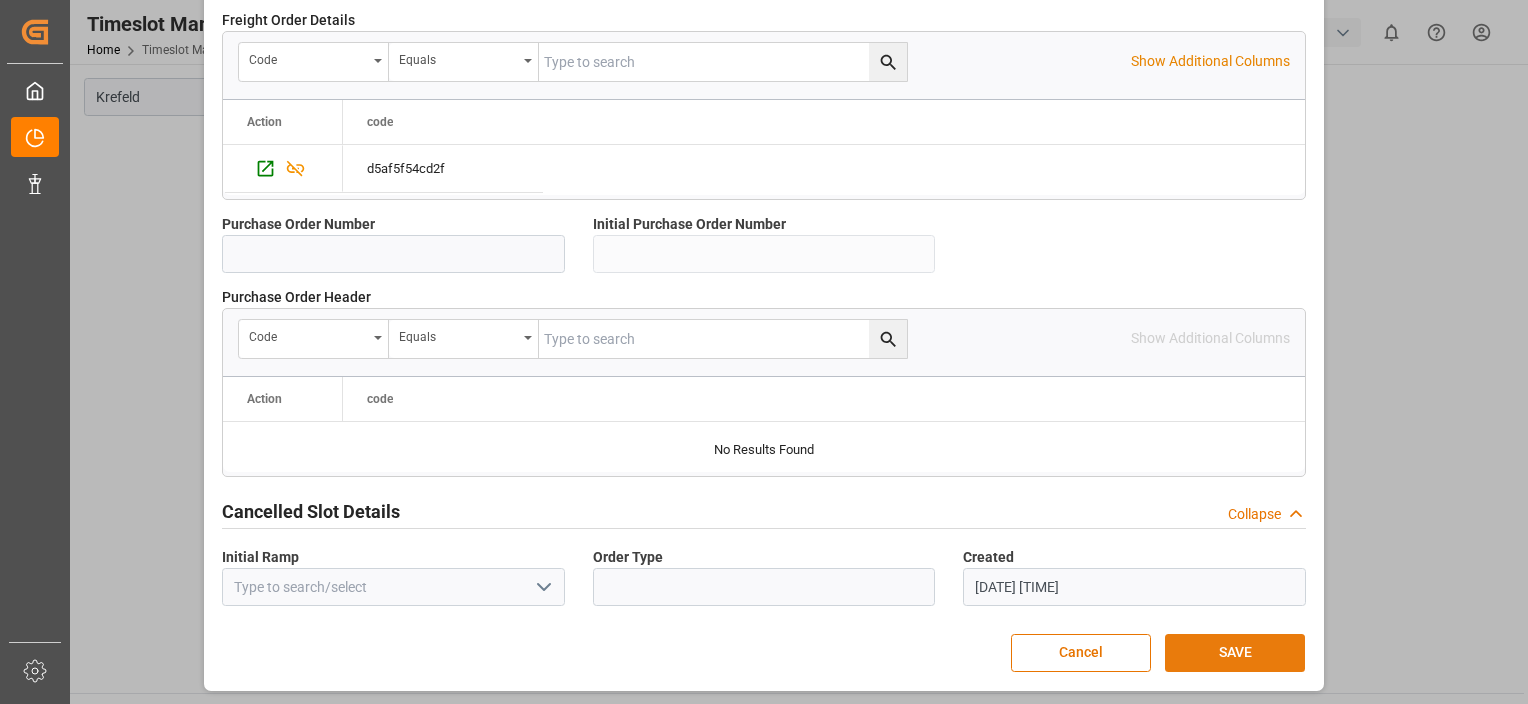 click on "SAVE" at bounding box center (1235, 653) 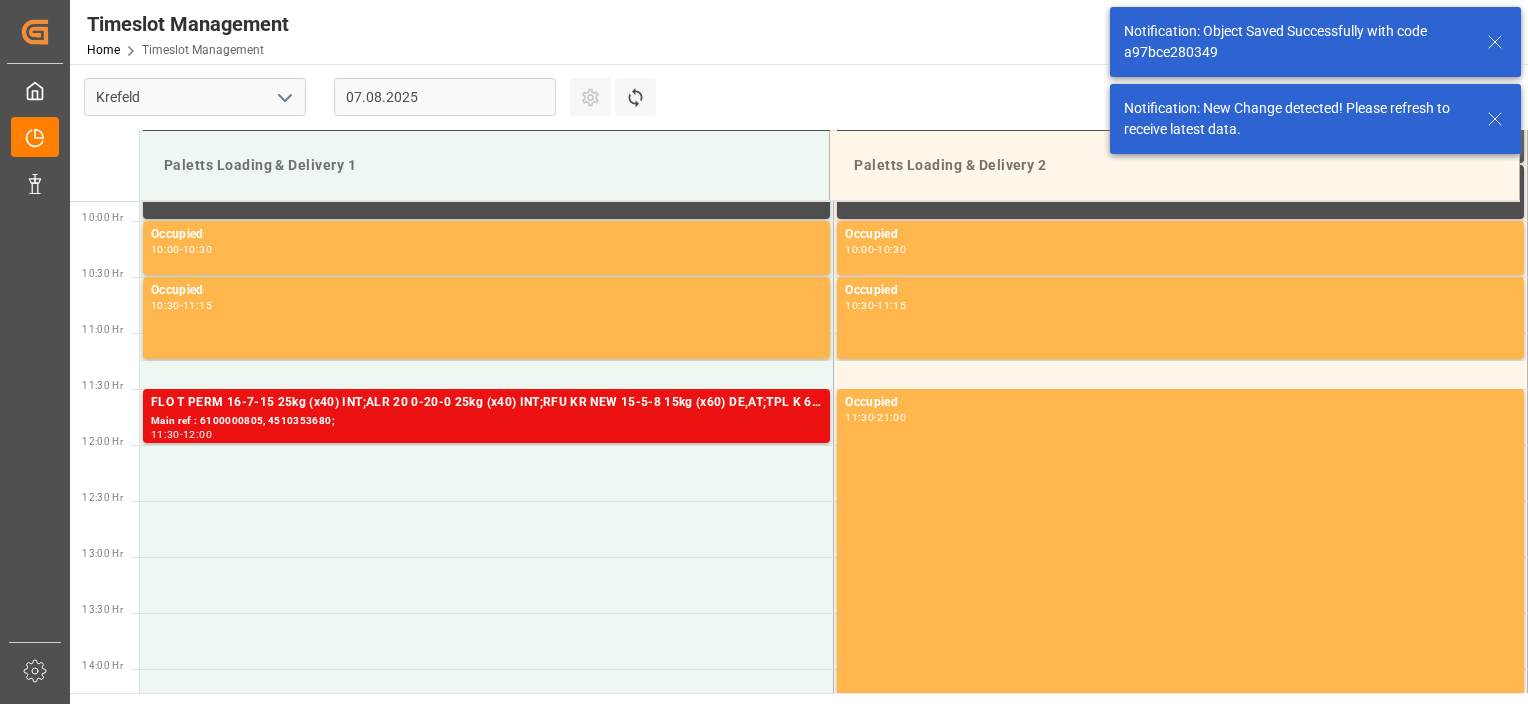 scroll, scrollTop: 1107, scrollLeft: 0, axis: vertical 